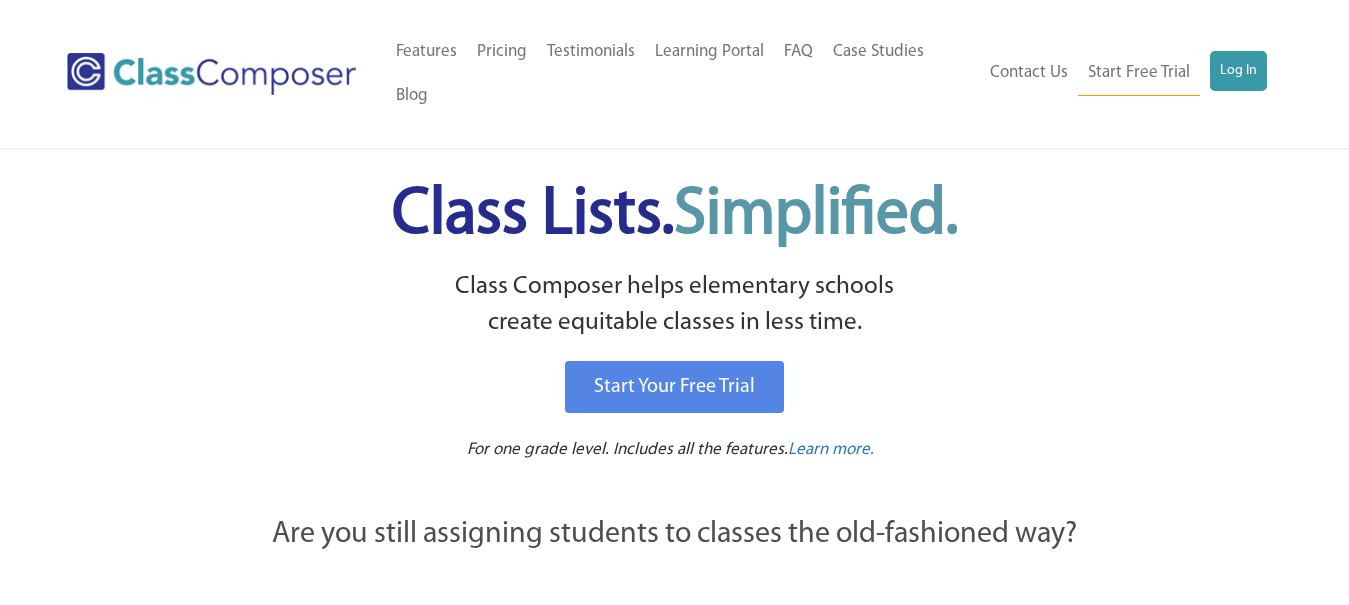 scroll, scrollTop: 0, scrollLeft: 0, axis: both 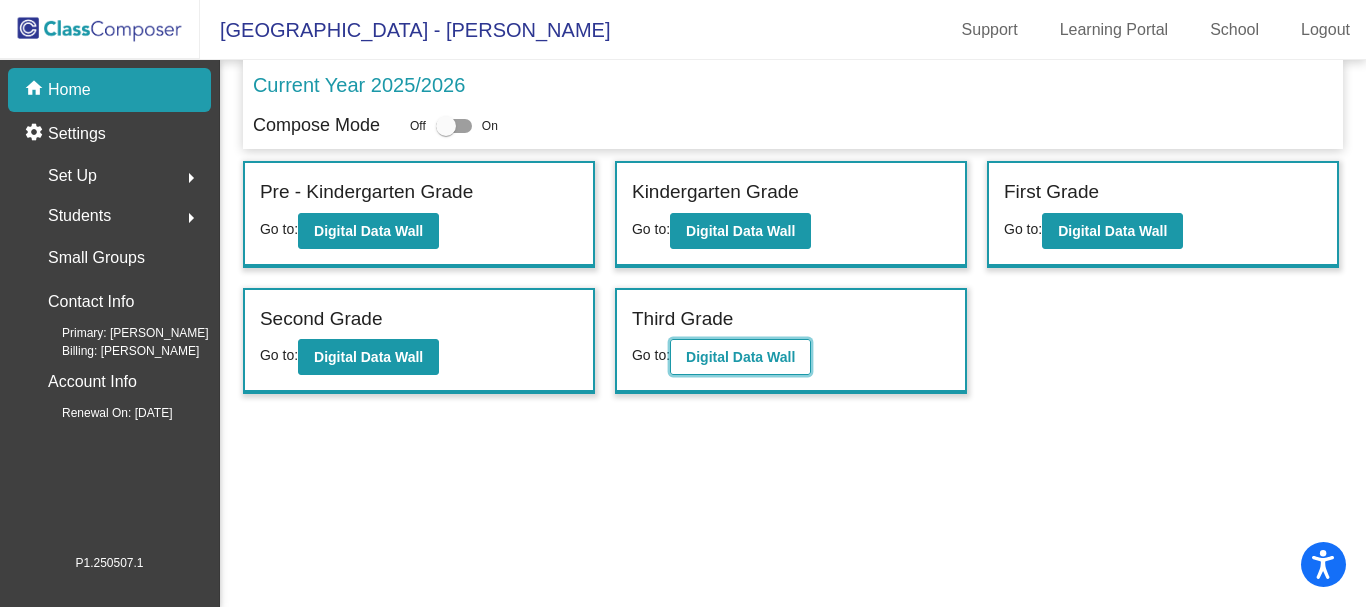 click on "Digital Data Wall" 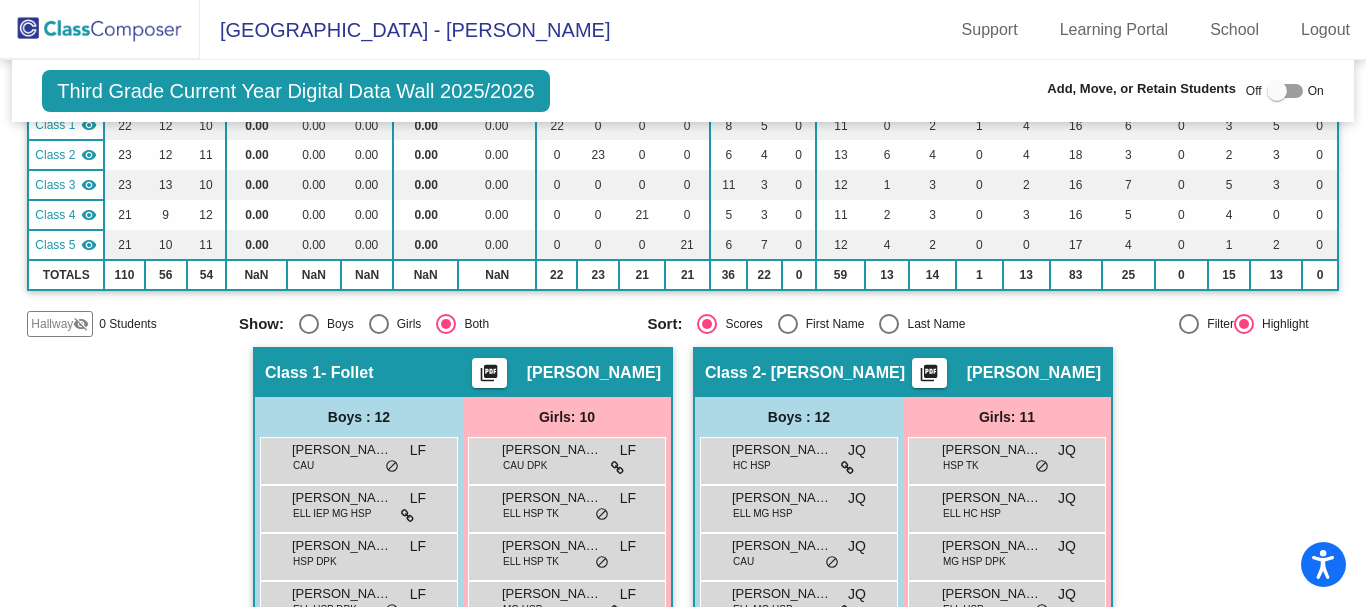 scroll, scrollTop: 0, scrollLeft: 0, axis: both 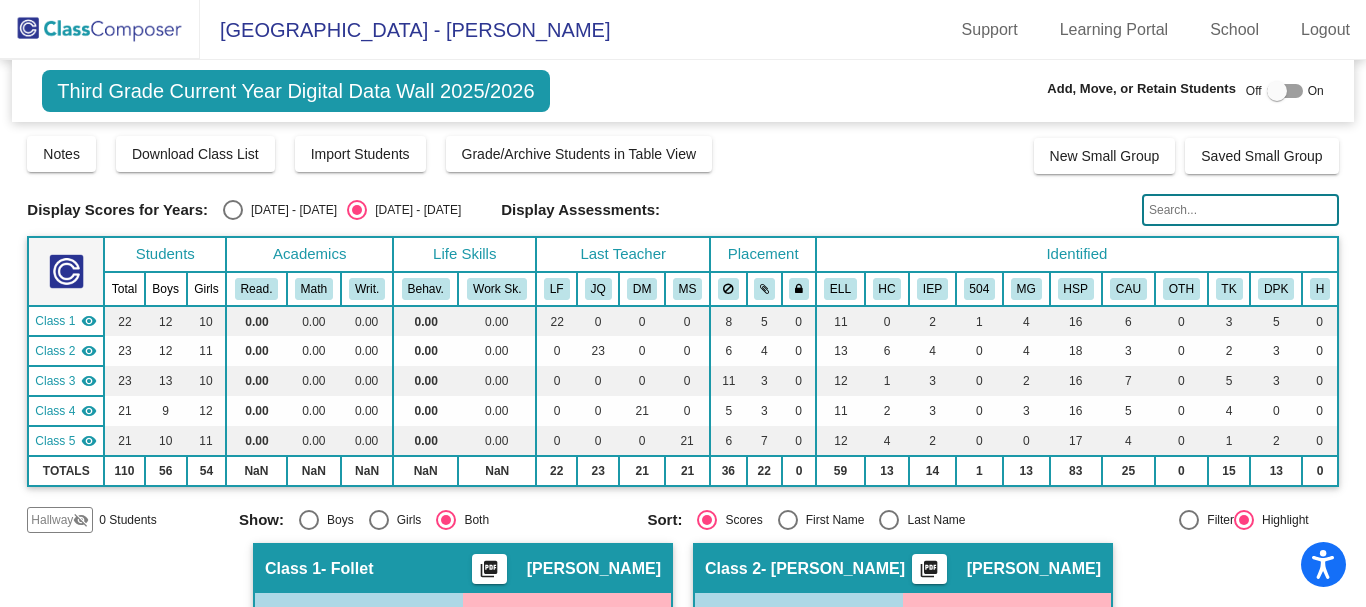 click 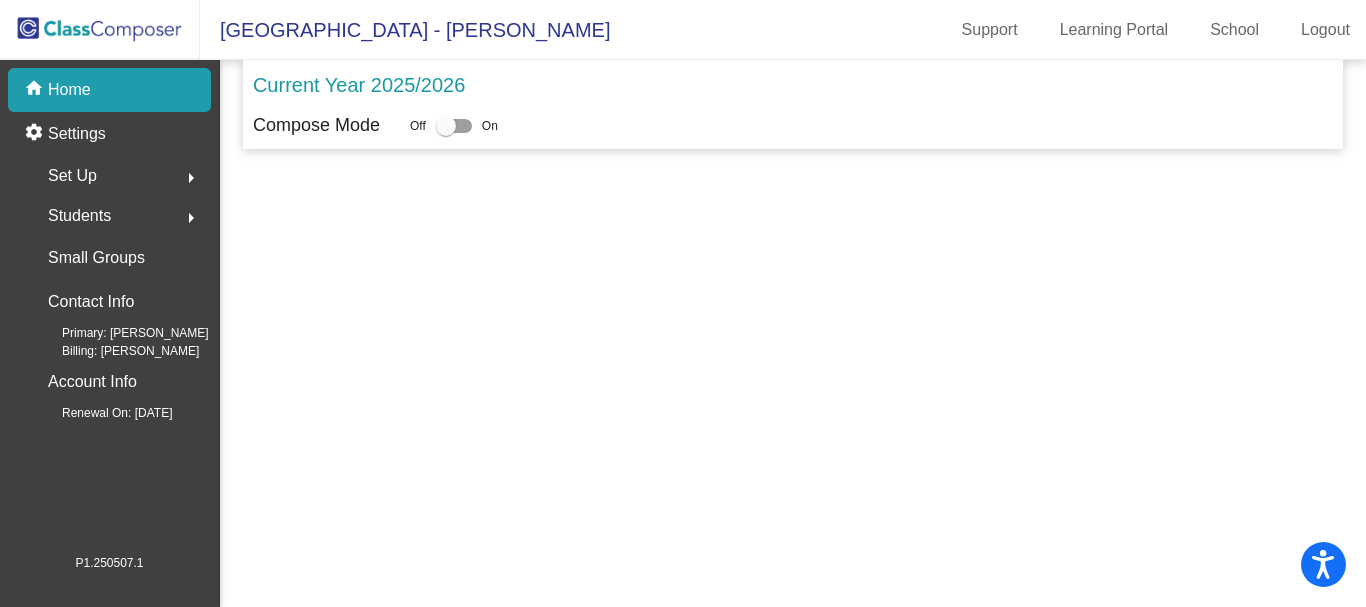 click 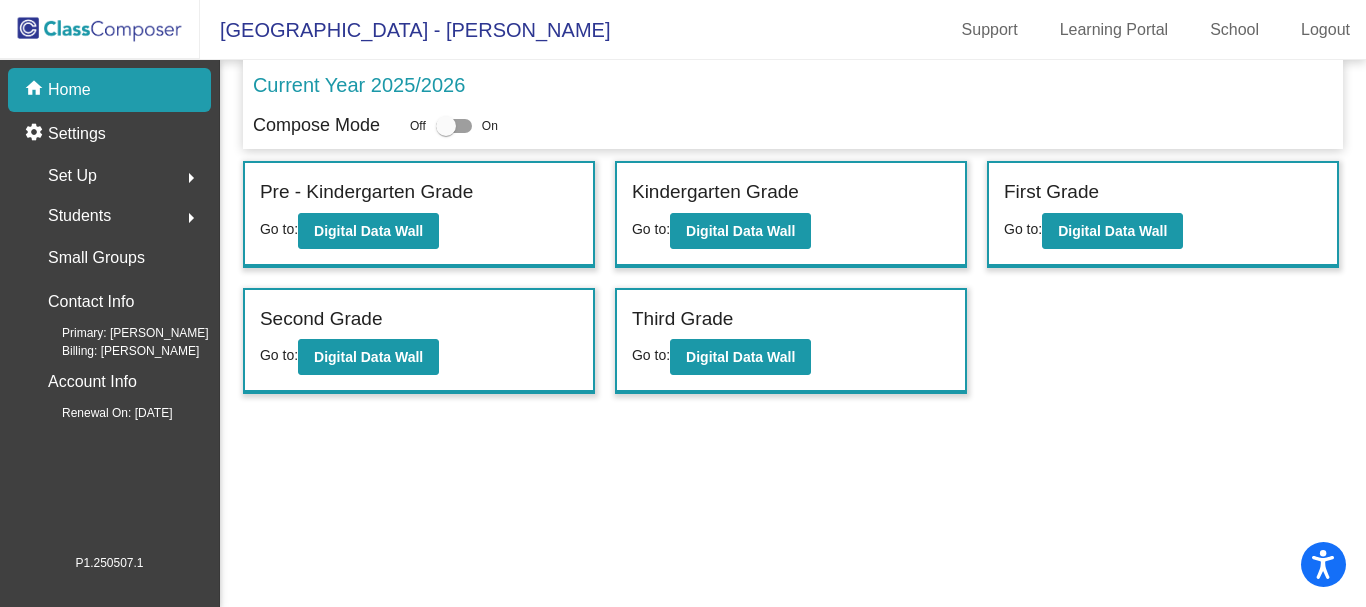 click on "Set Up  arrow_right" 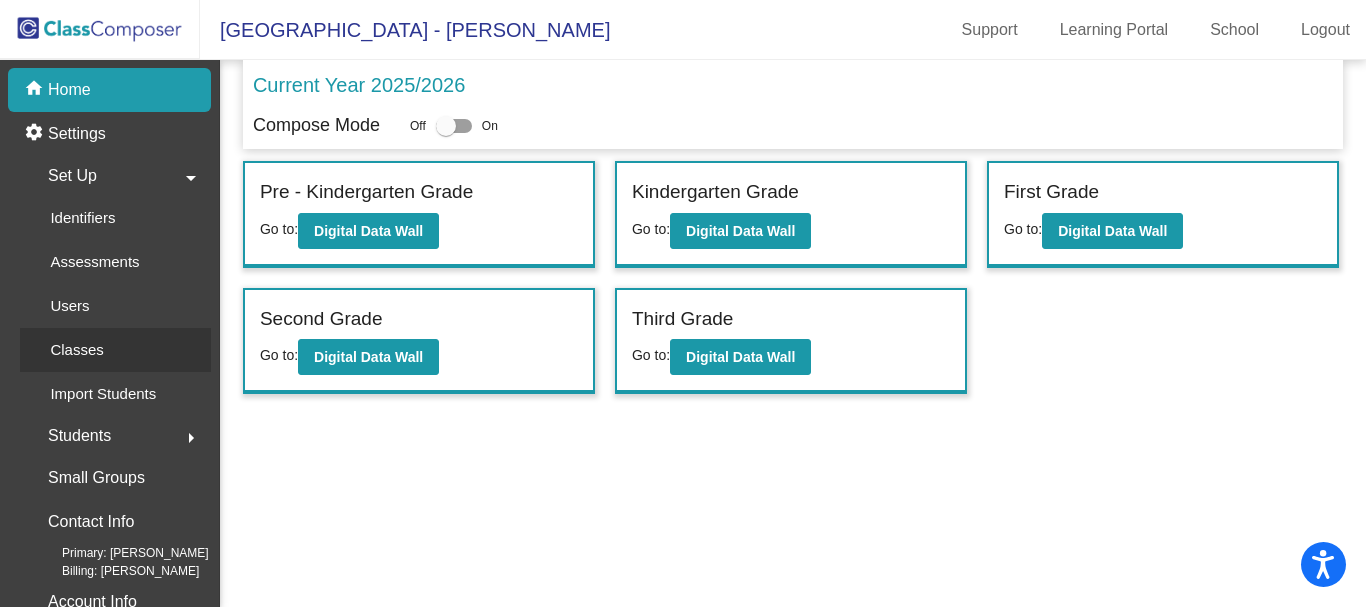 click on "Classes" 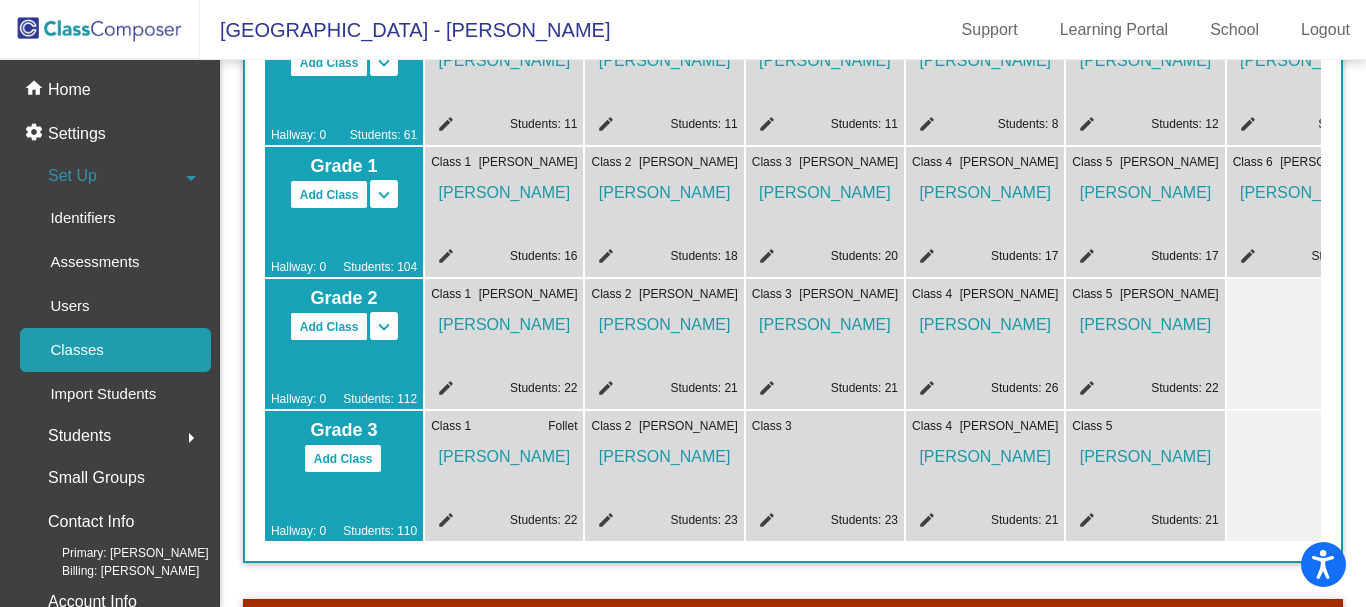 scroll, scrollTop: 400, scrollLeft: 0, axis: vertical 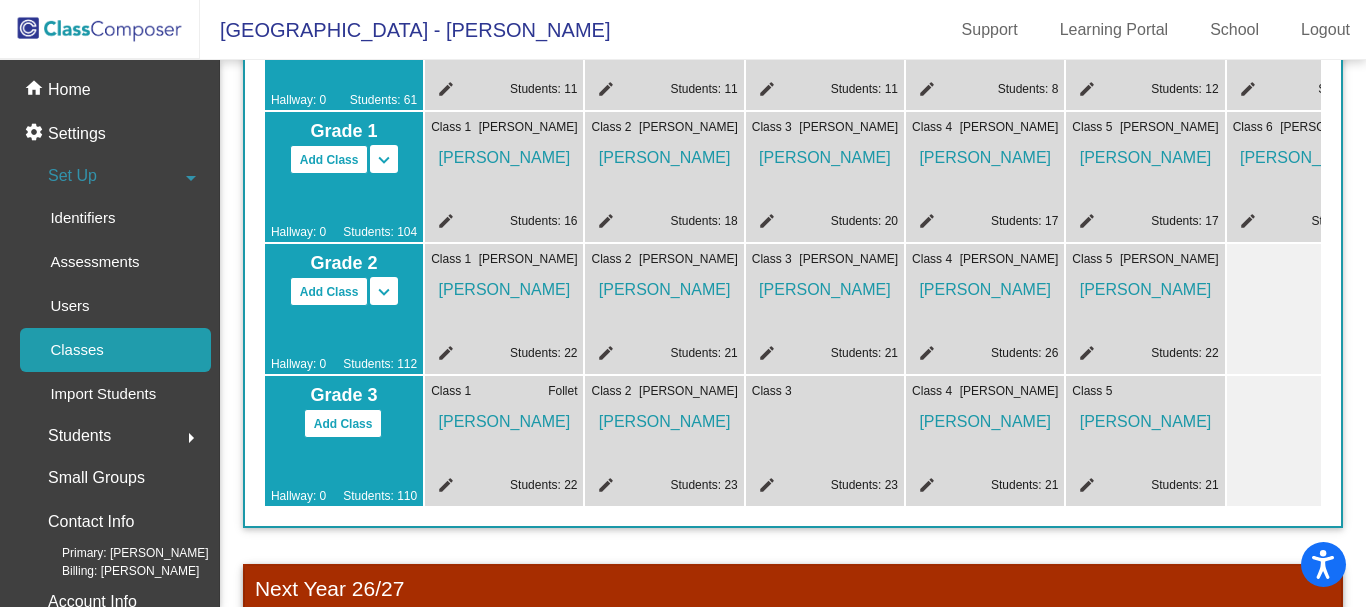 click on "edit" 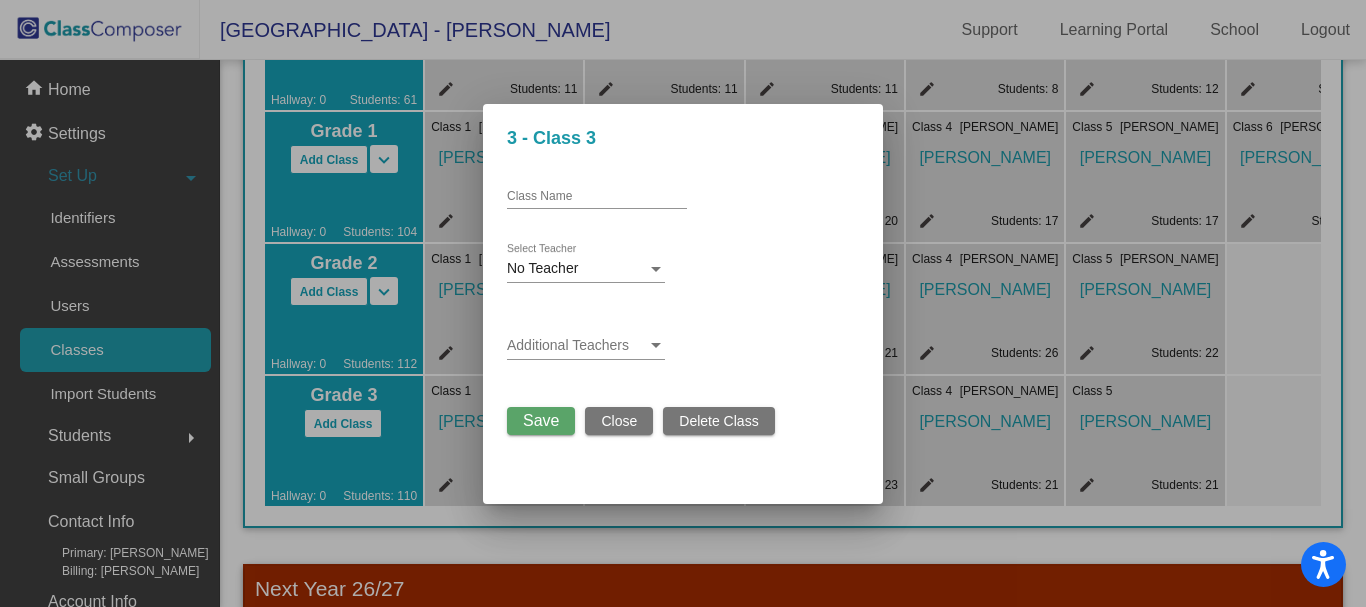 click on "Class Name" at bounding box center (597, 192) 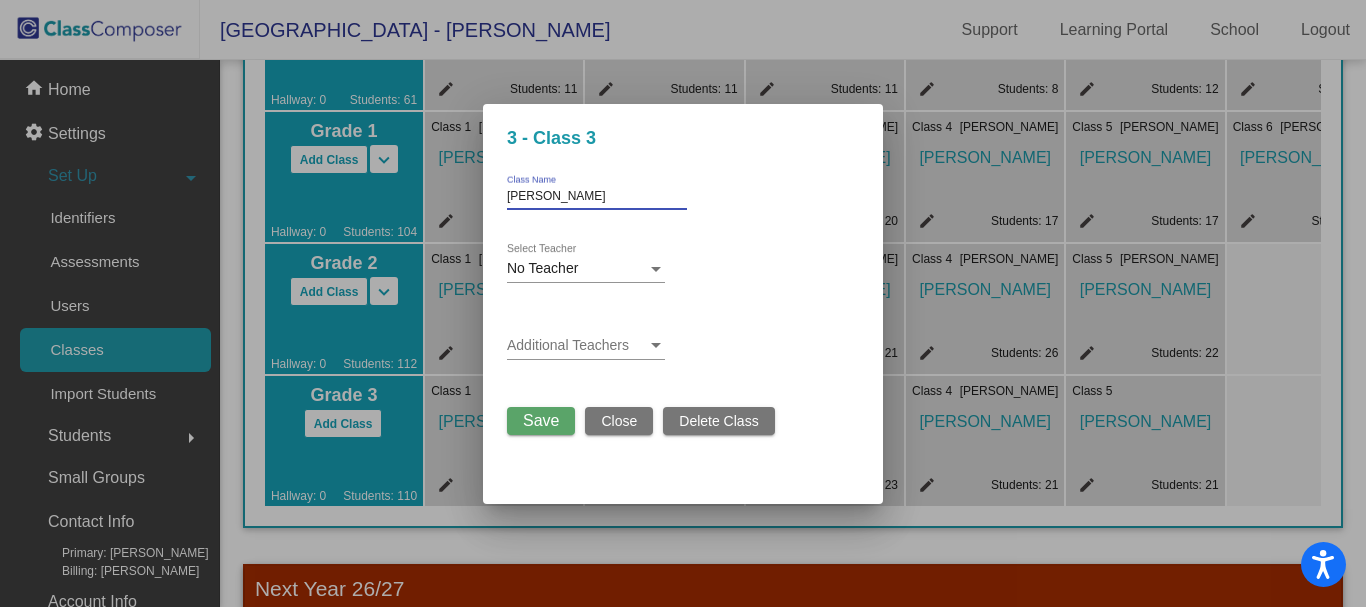 type on "Jose Ponce" 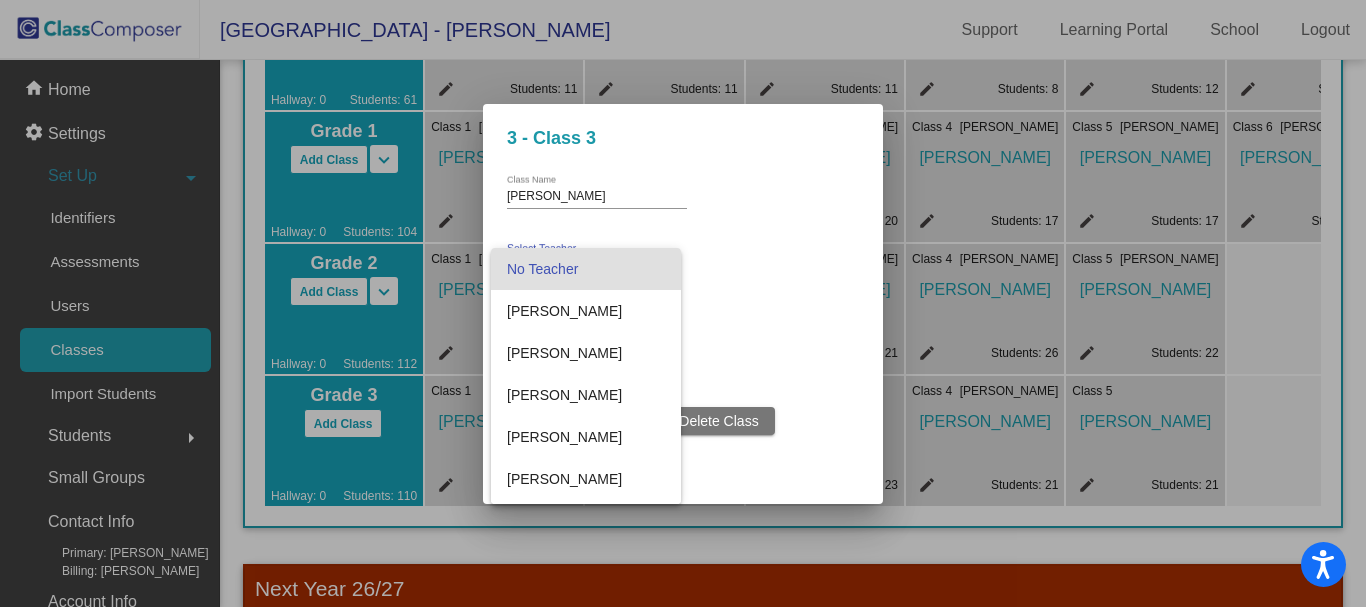 click at bounding box center (683, 303) 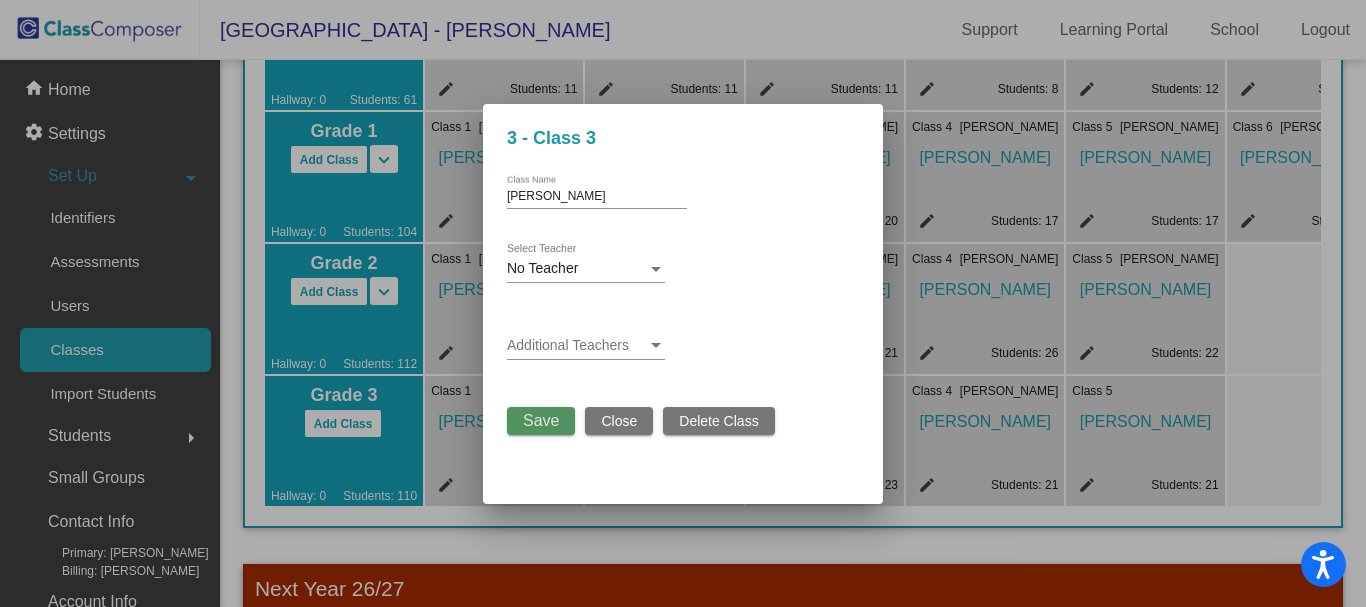 click on "Save" at bounding box center (541, 420) 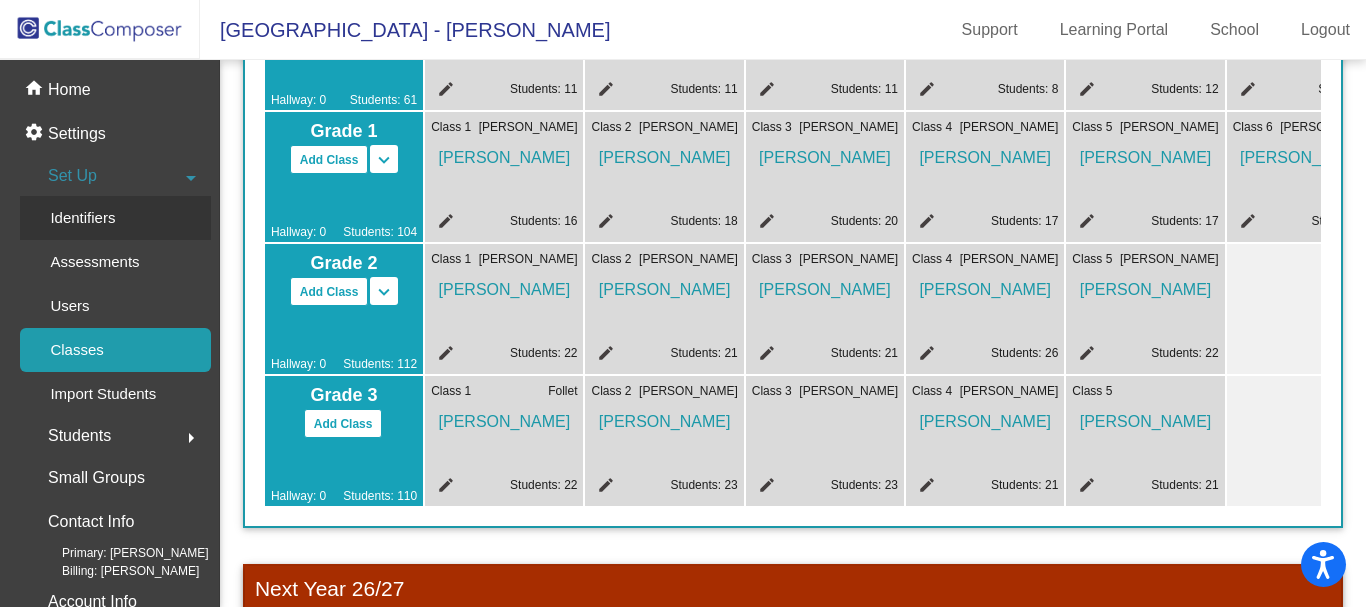 click on "Identifiers" 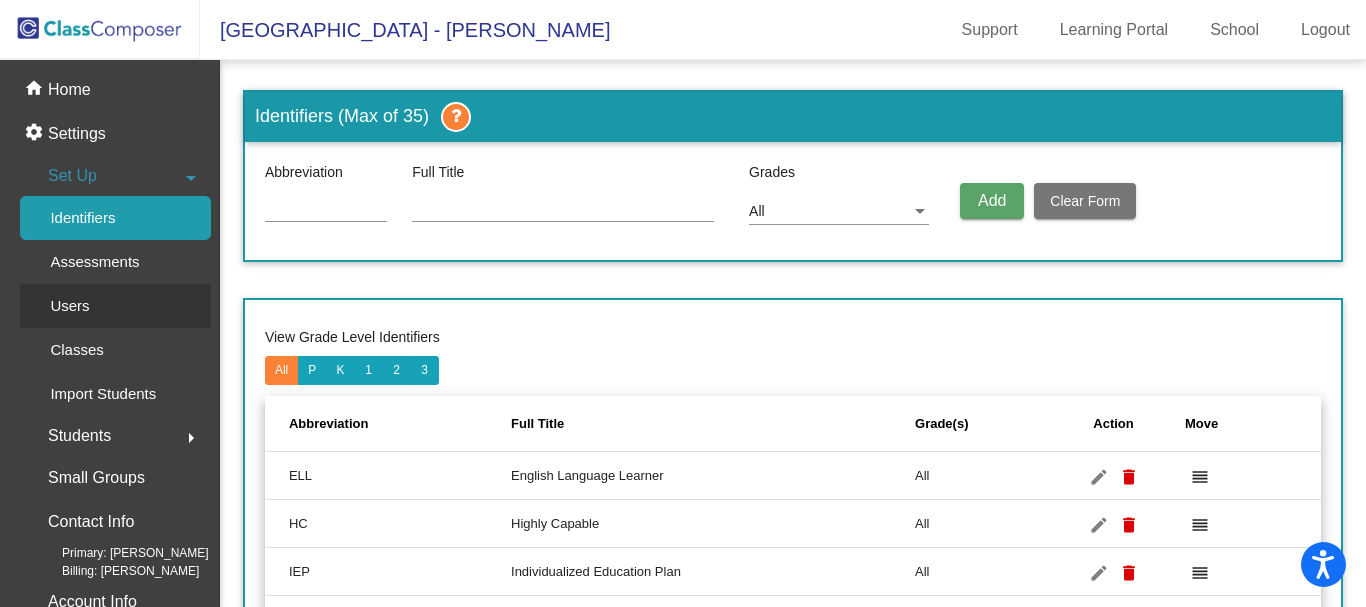 click on "Users" 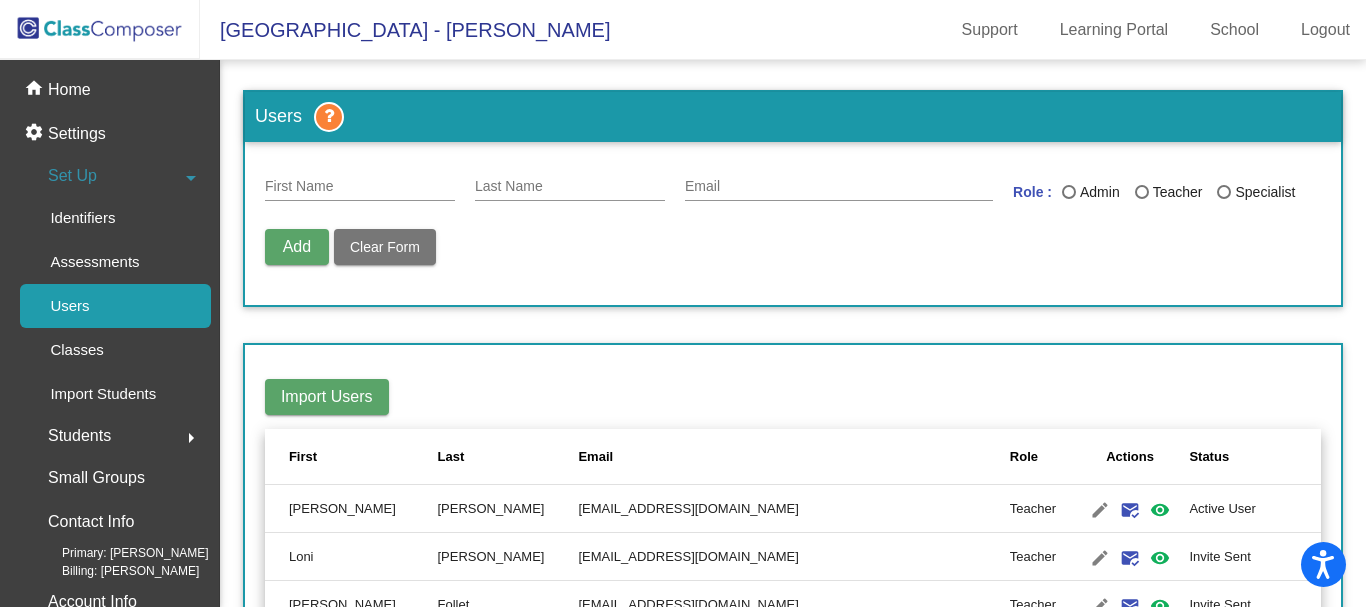 click on "First Name" at bounding box center (360, 187) 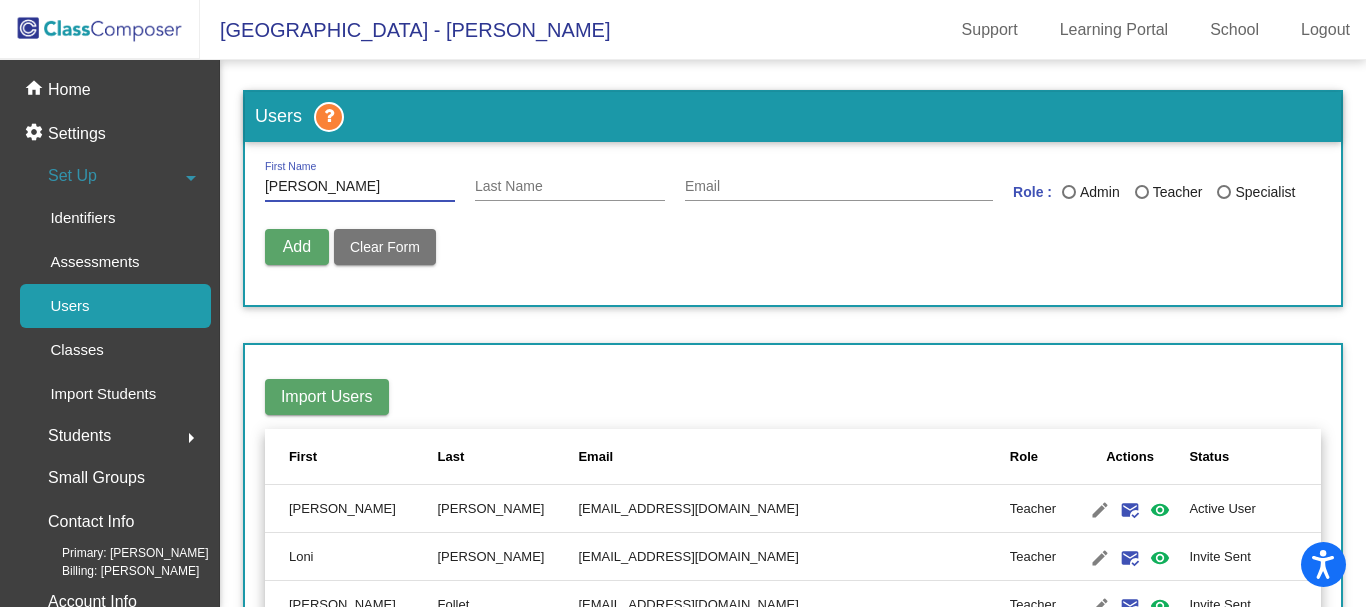 type on "Jose" 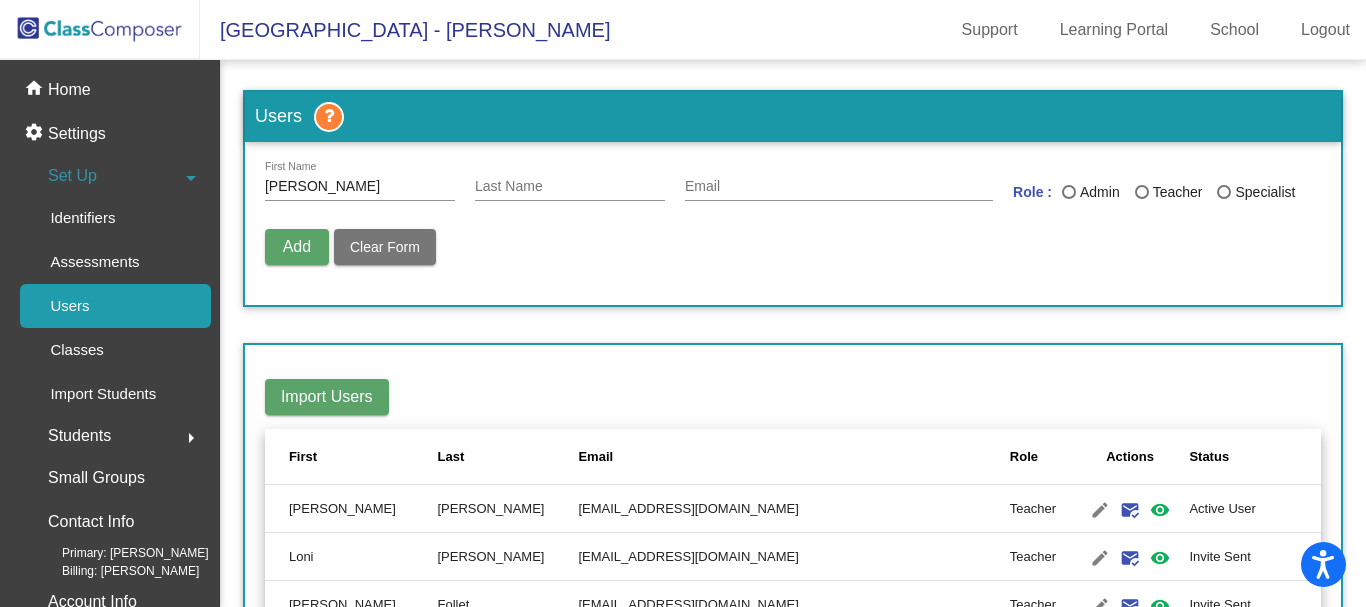 click on "Last Name" at bounding box center (570, 181) 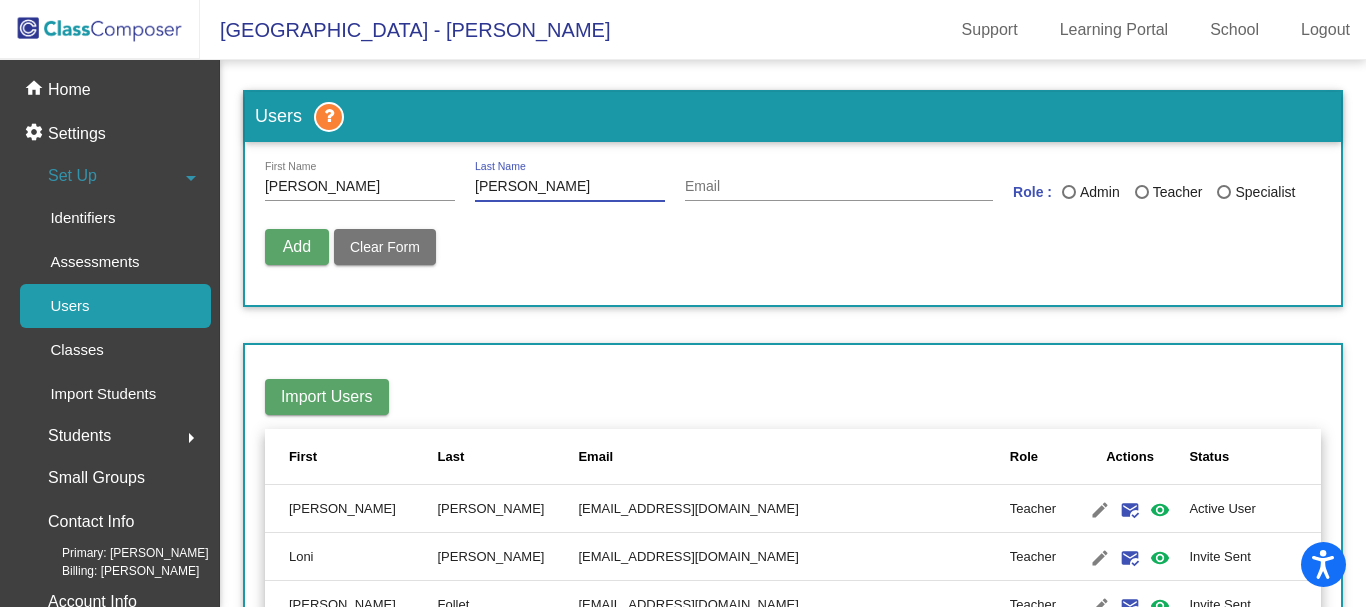 type on "Ponce" 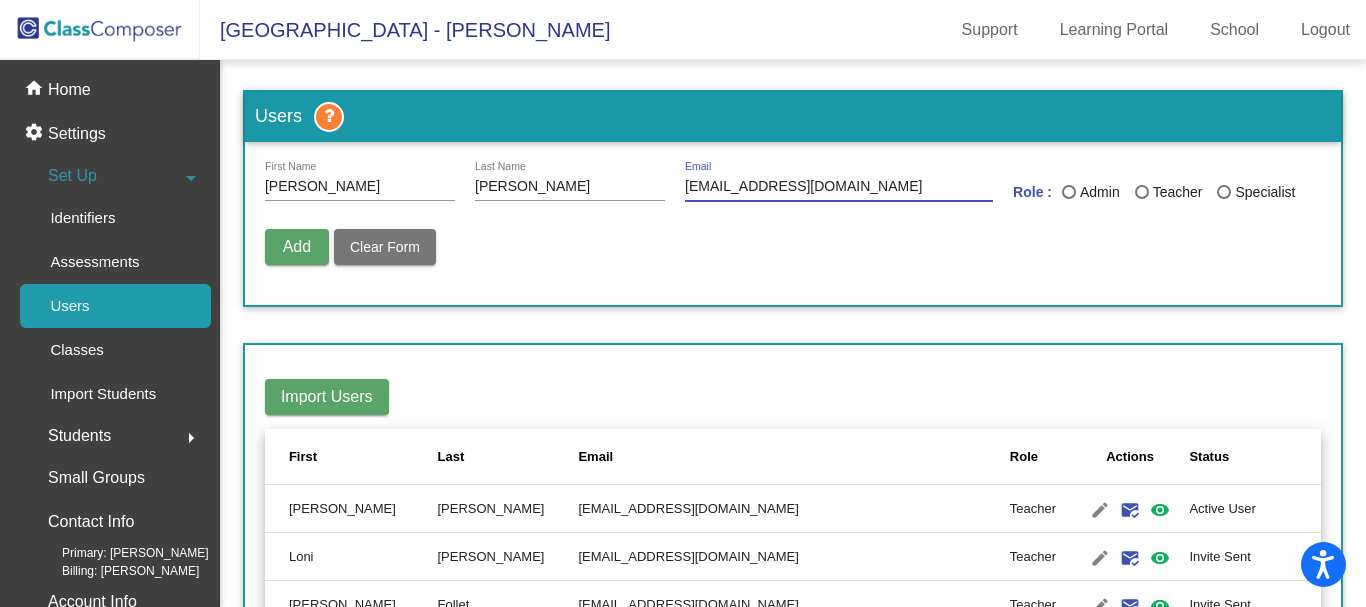 type on "jponce@royalsd.org" 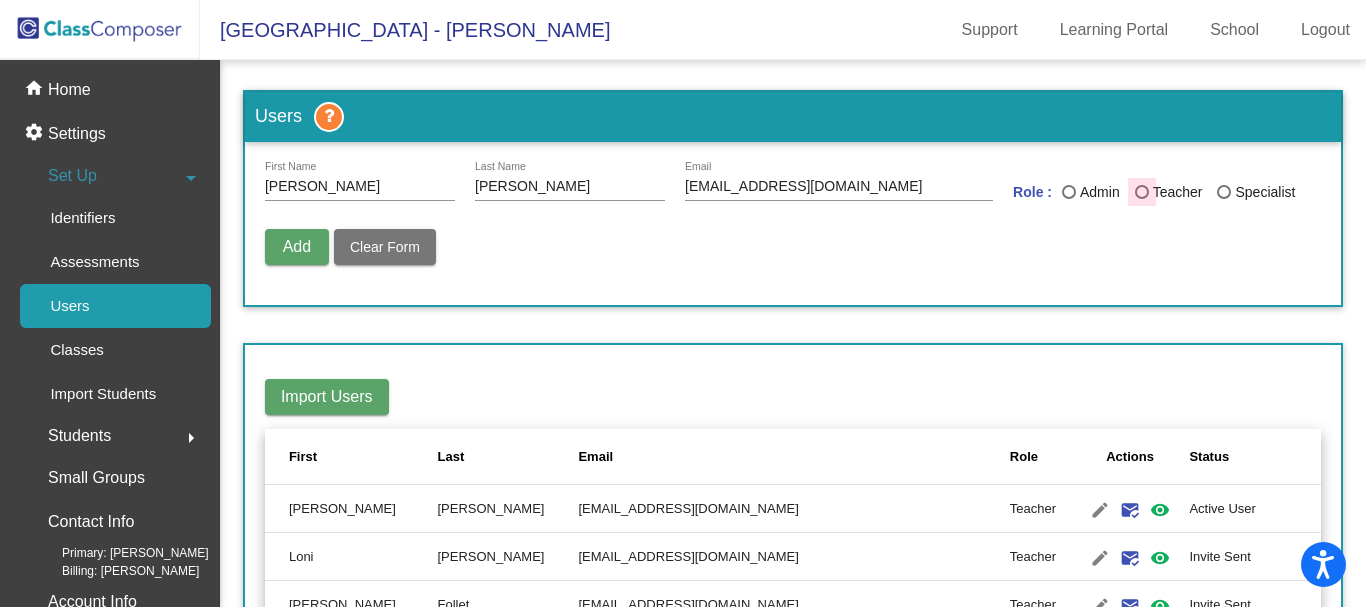 click on "Teacher" at bounding box center [1176, 192] 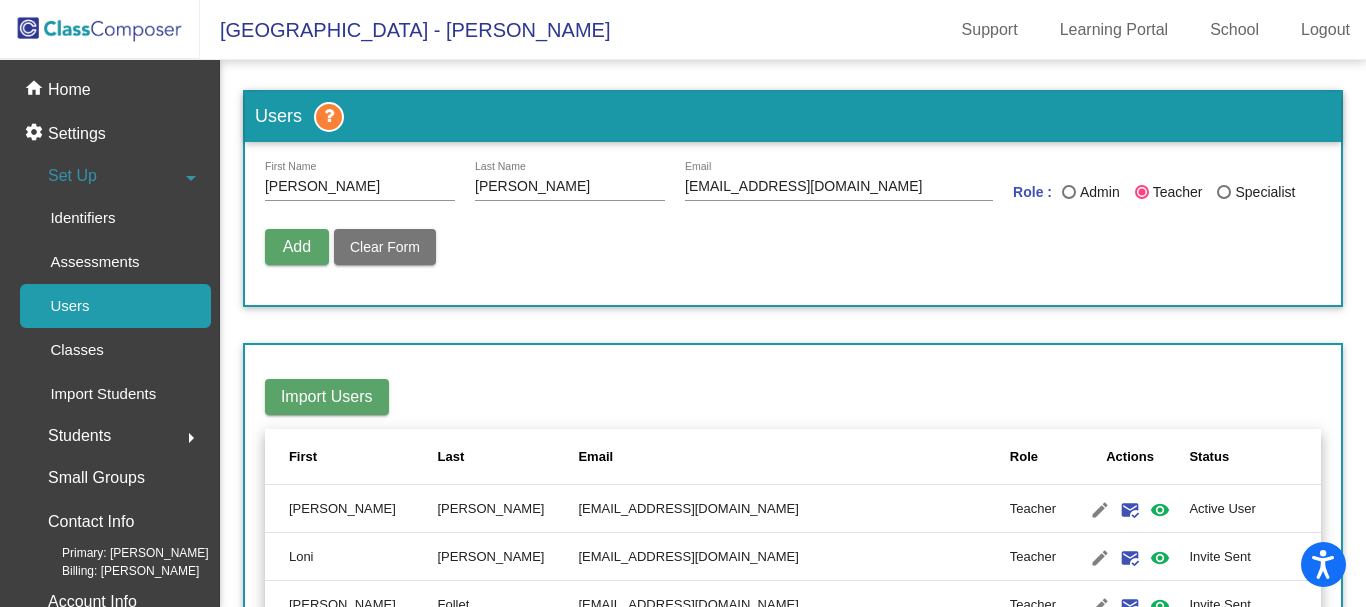 click on "Add" at bounding box center [297, 246] 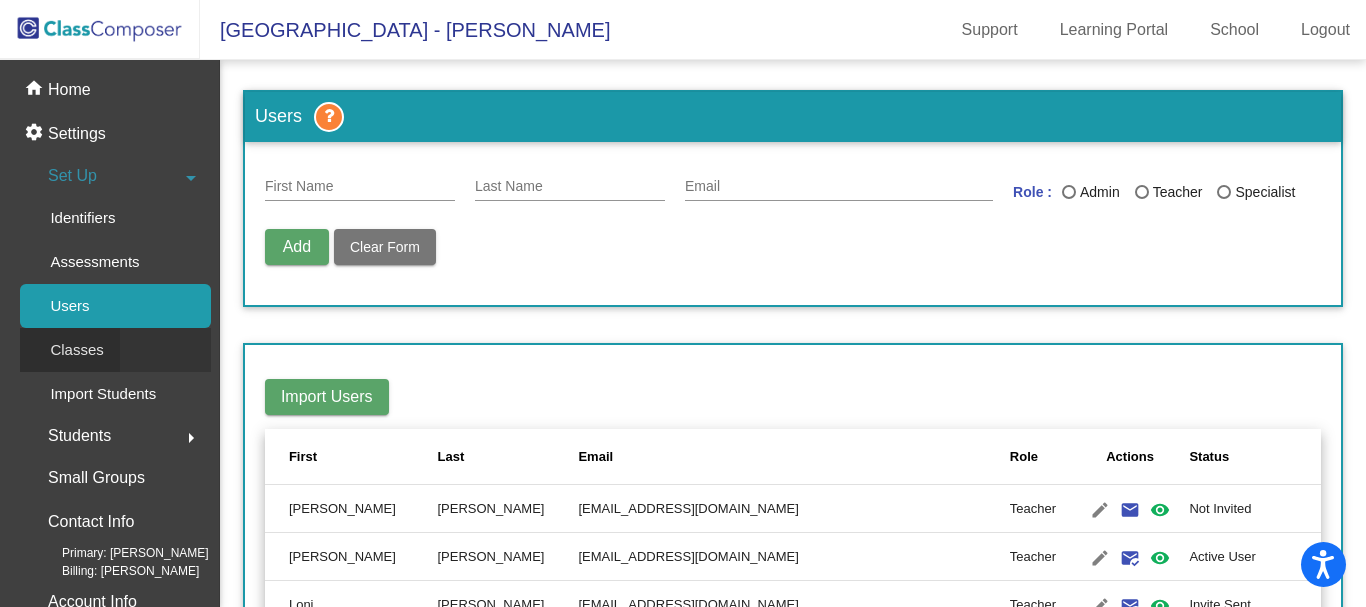click on "Classes" 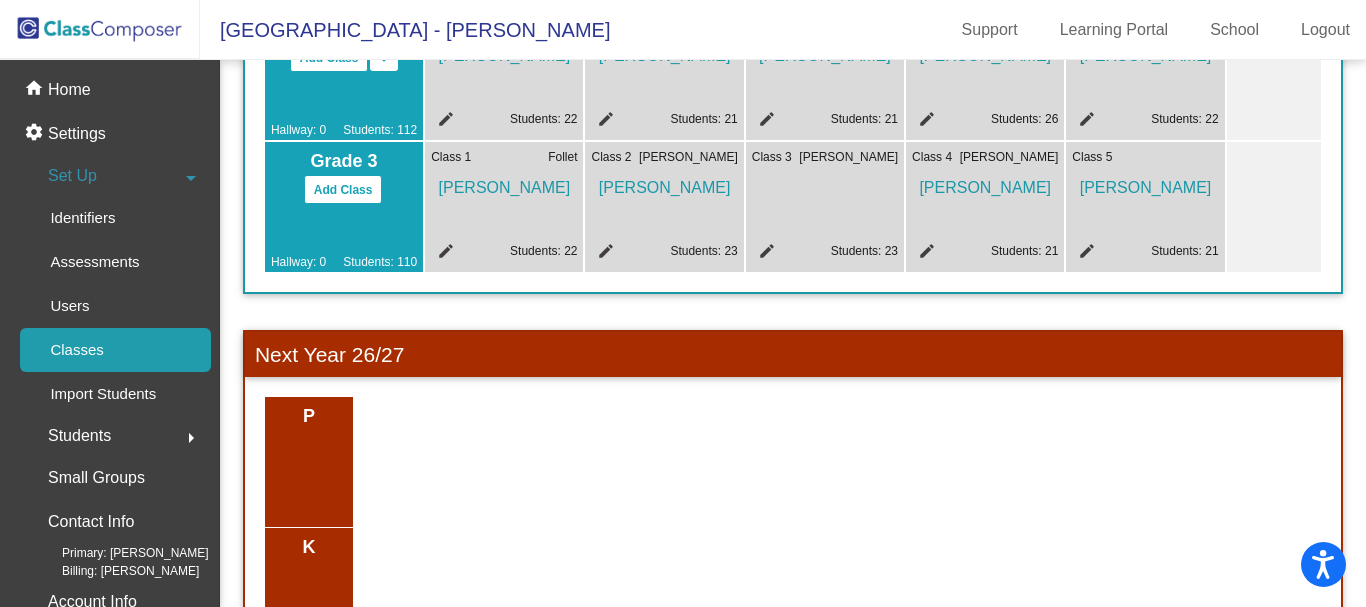 scroll, scrollTop: 500, scrollLeft: 0, axis: vertical 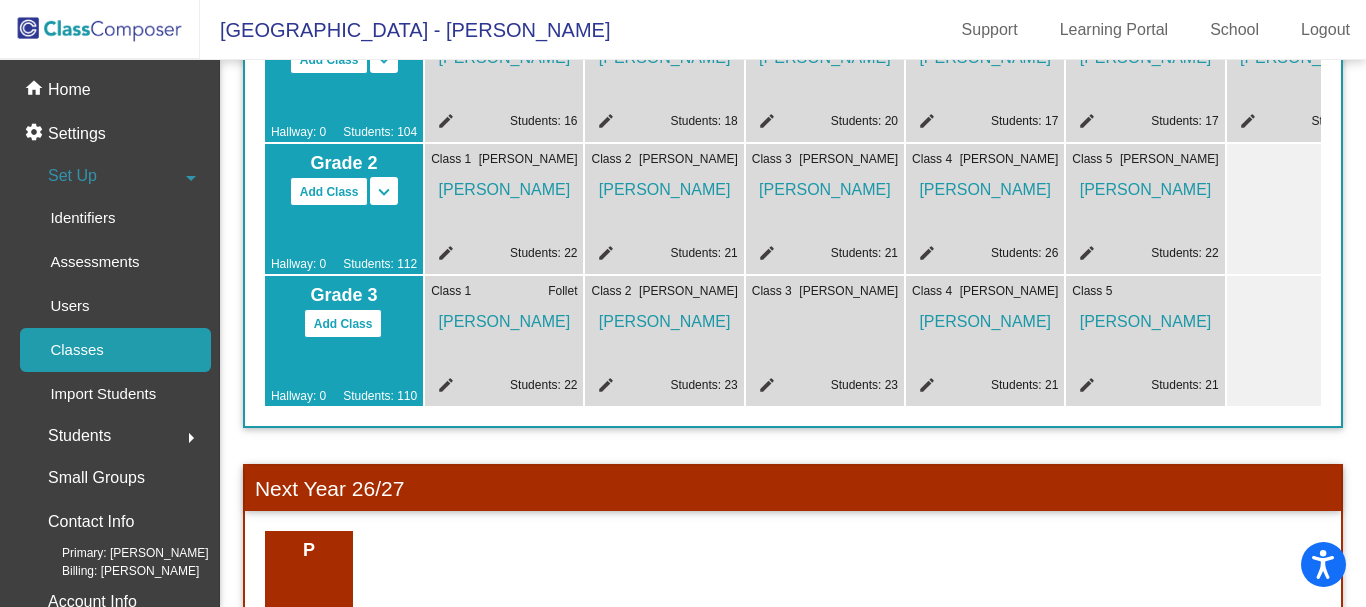 click on "edit" 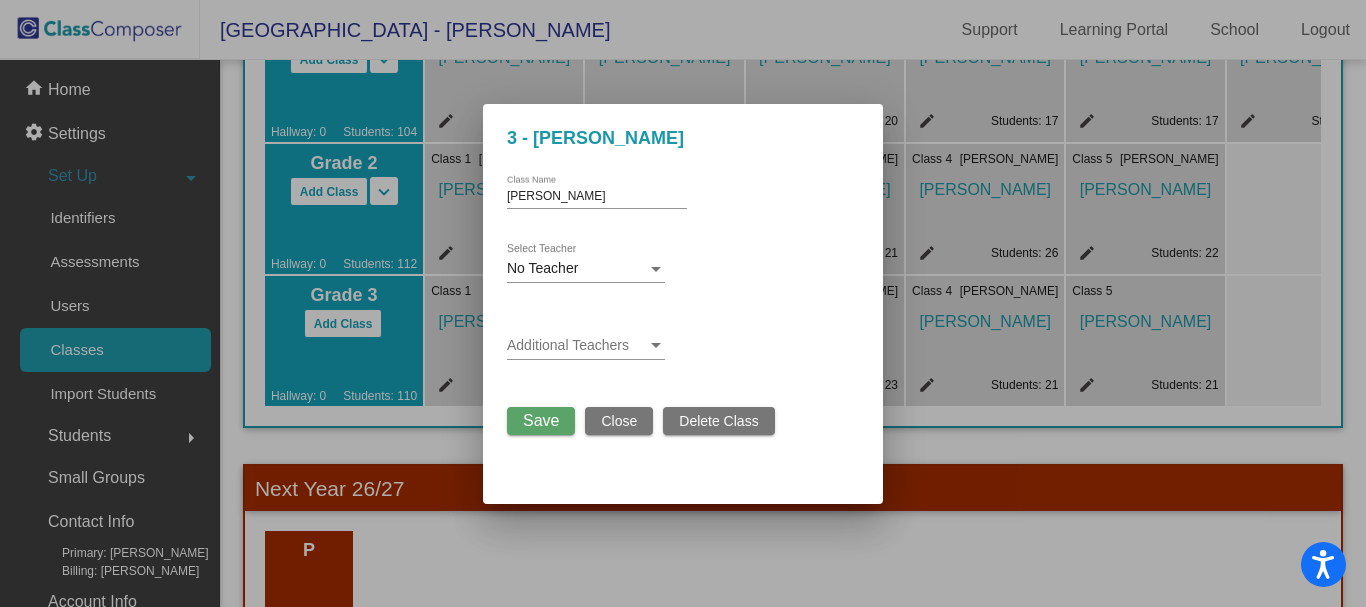 click on "No Teacher Select Teacher" at bounding box center (586, 263) 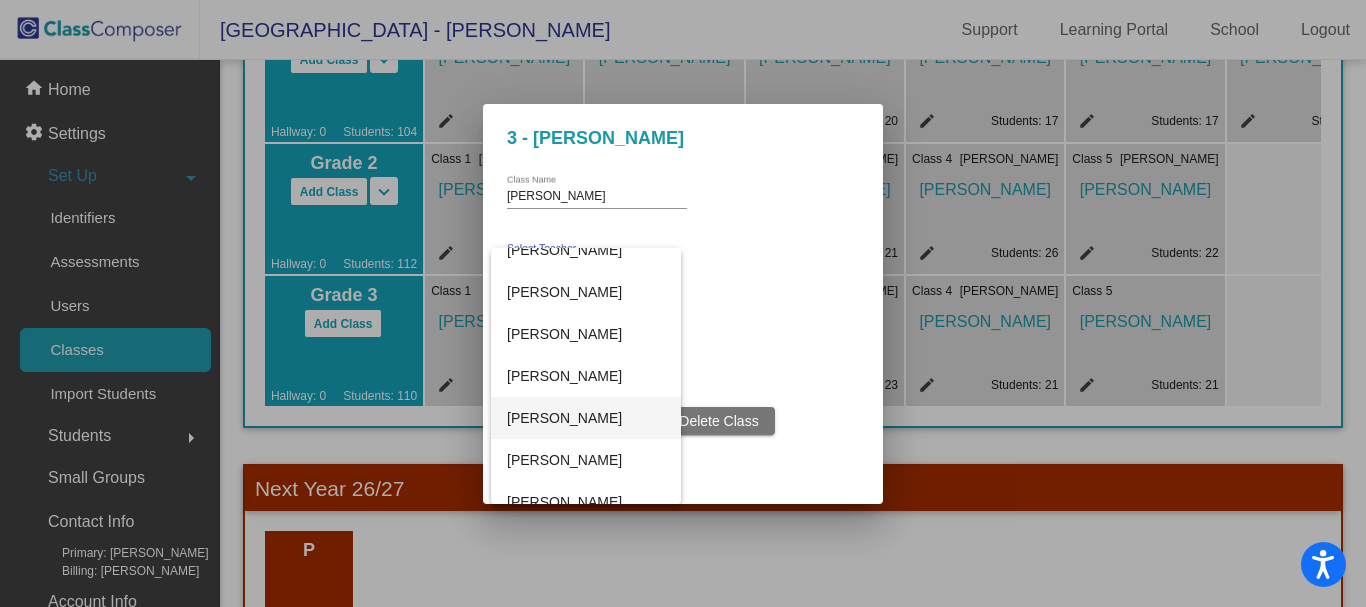 scroll, scrollTop: 600, scrollLeft: 0, axis: vertical 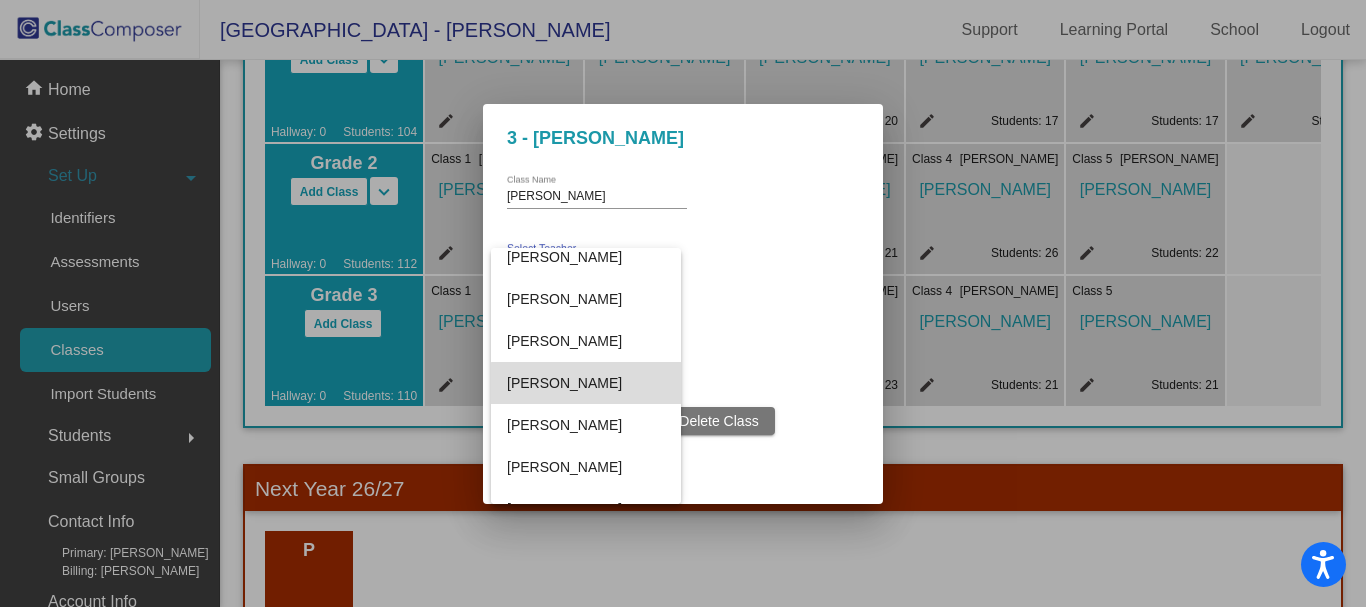 click on "Jose Ponce" at bounding box center (586, 383) 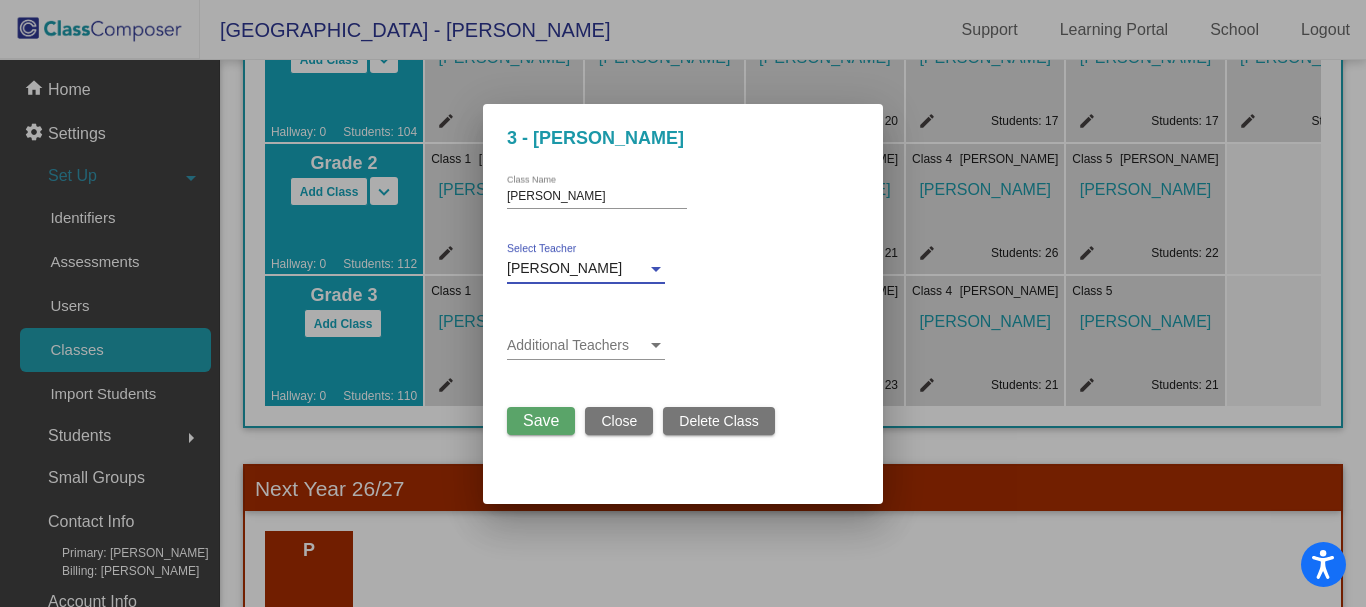 click on "Save" at bounding box center (541, 421) 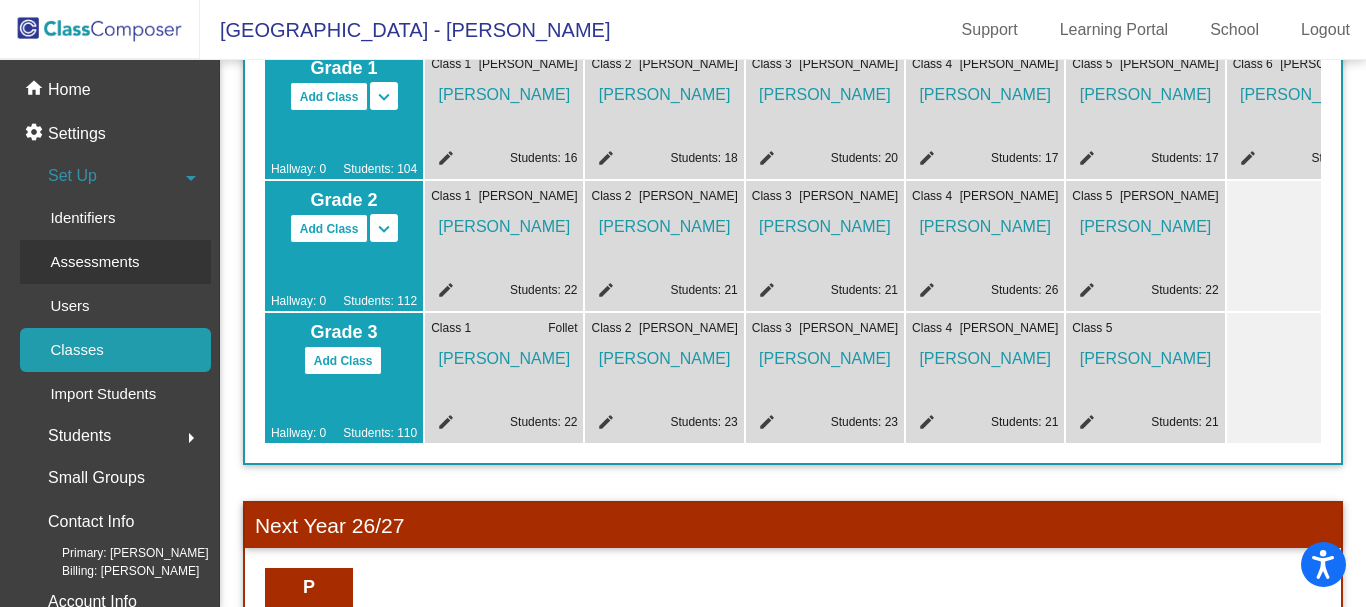 scroll, scrollTop: 400, scrollLeft: 0, axis: vertical 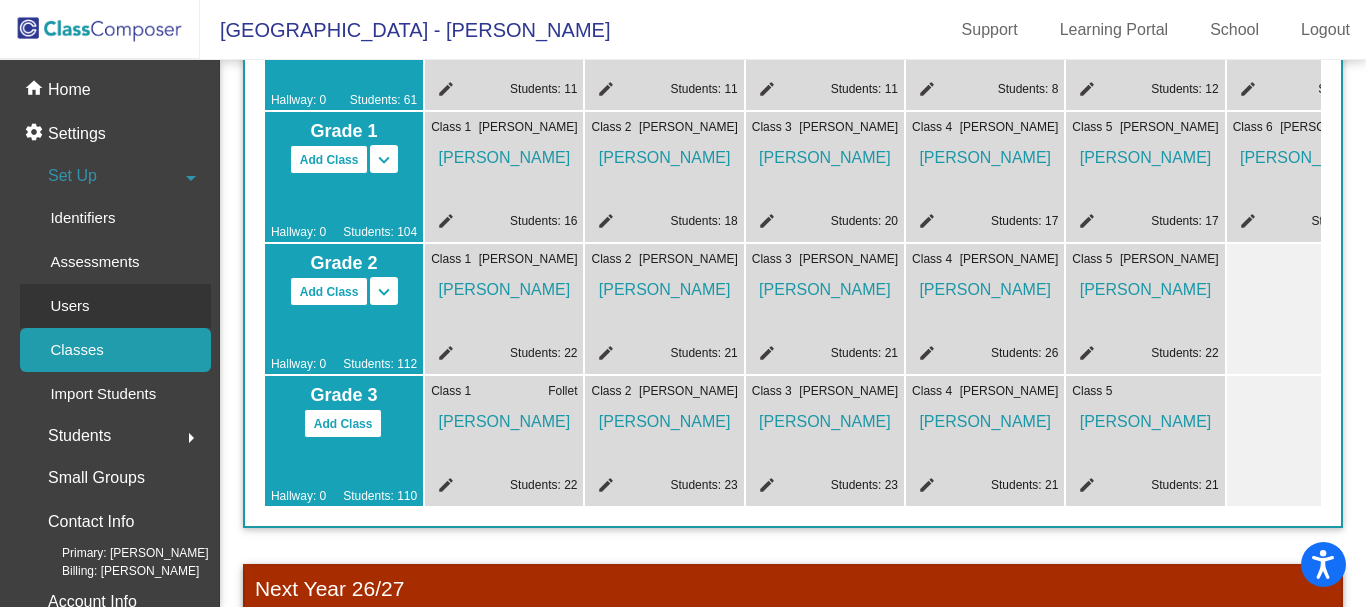 click on "Users" 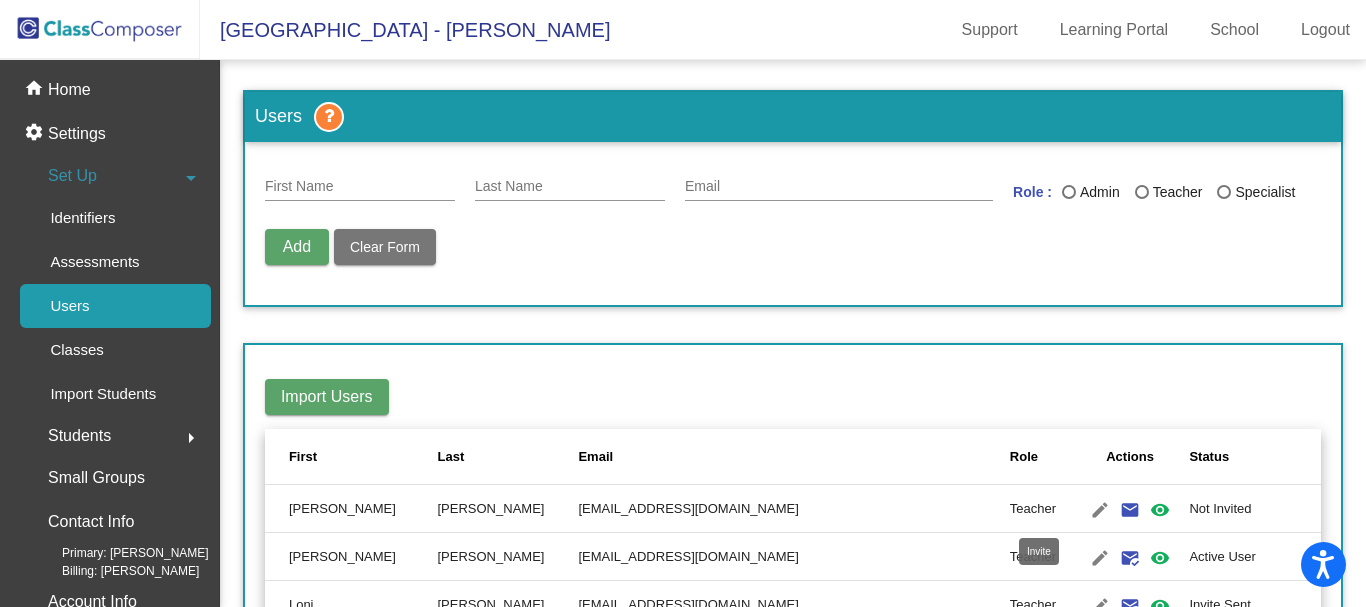 click on "email" 